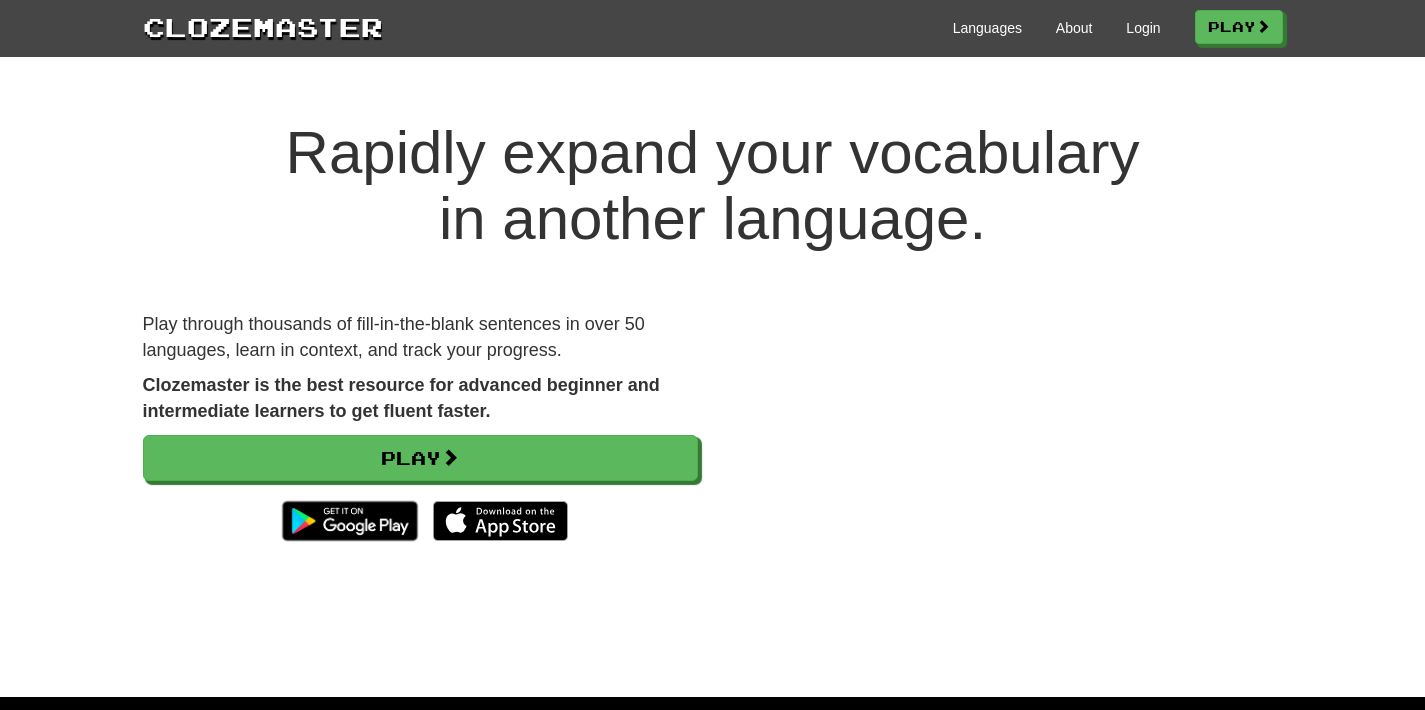 scroll, scrollTop: 0, scrollLeft: 0, axis: both 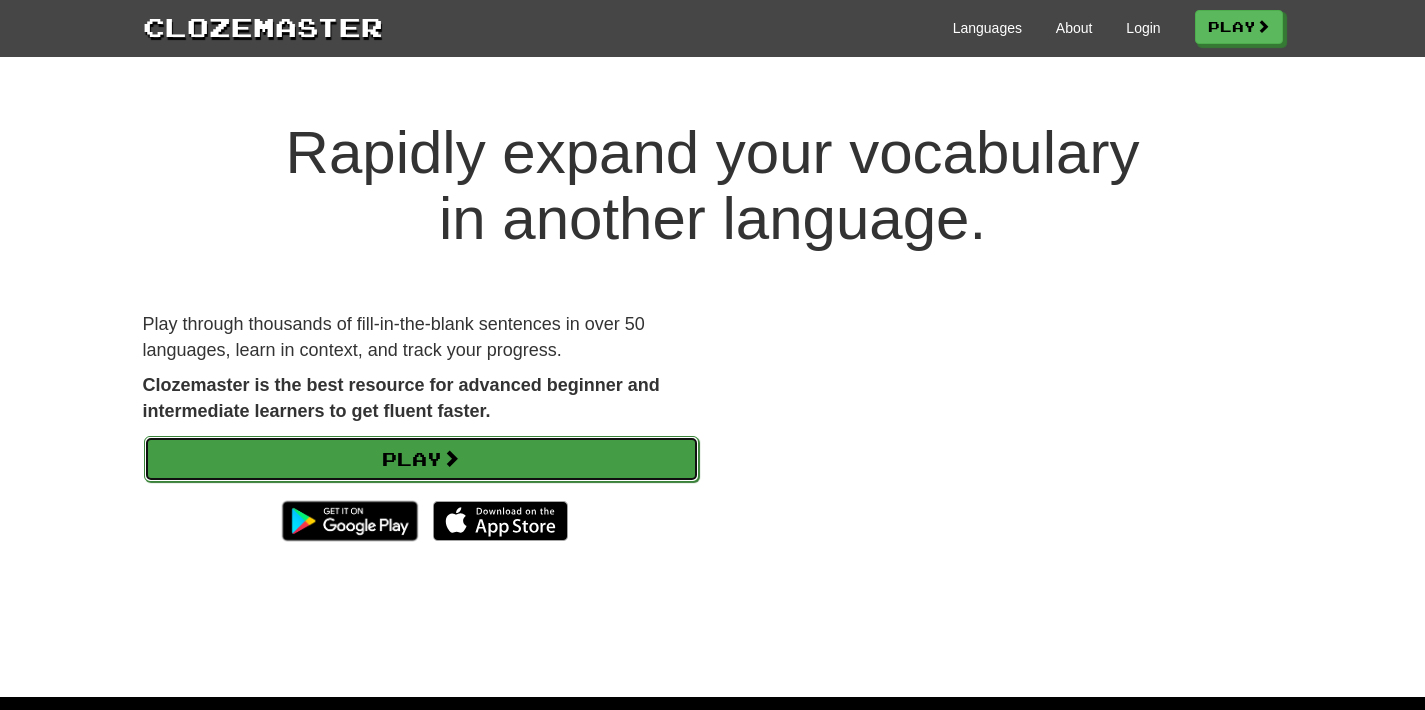 click on "Play" at bounding box center [421, 459] 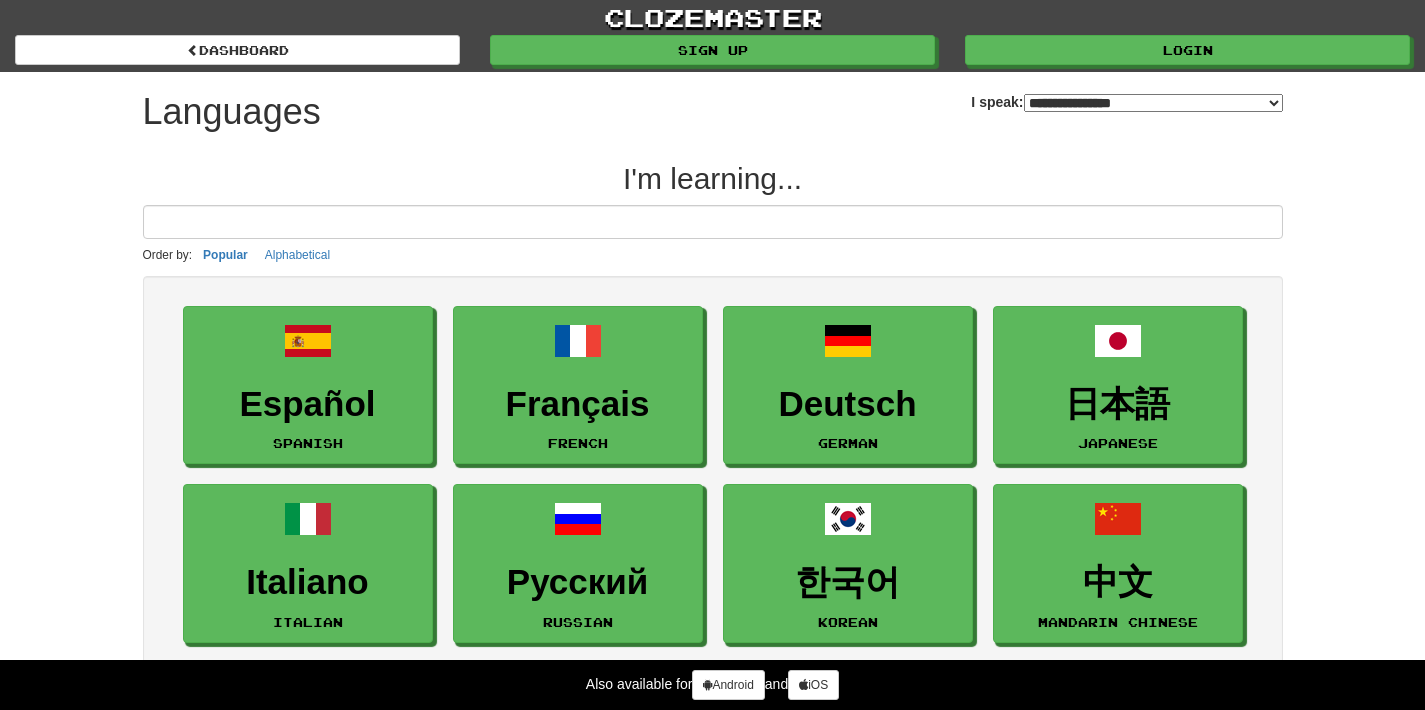 select on "*******" 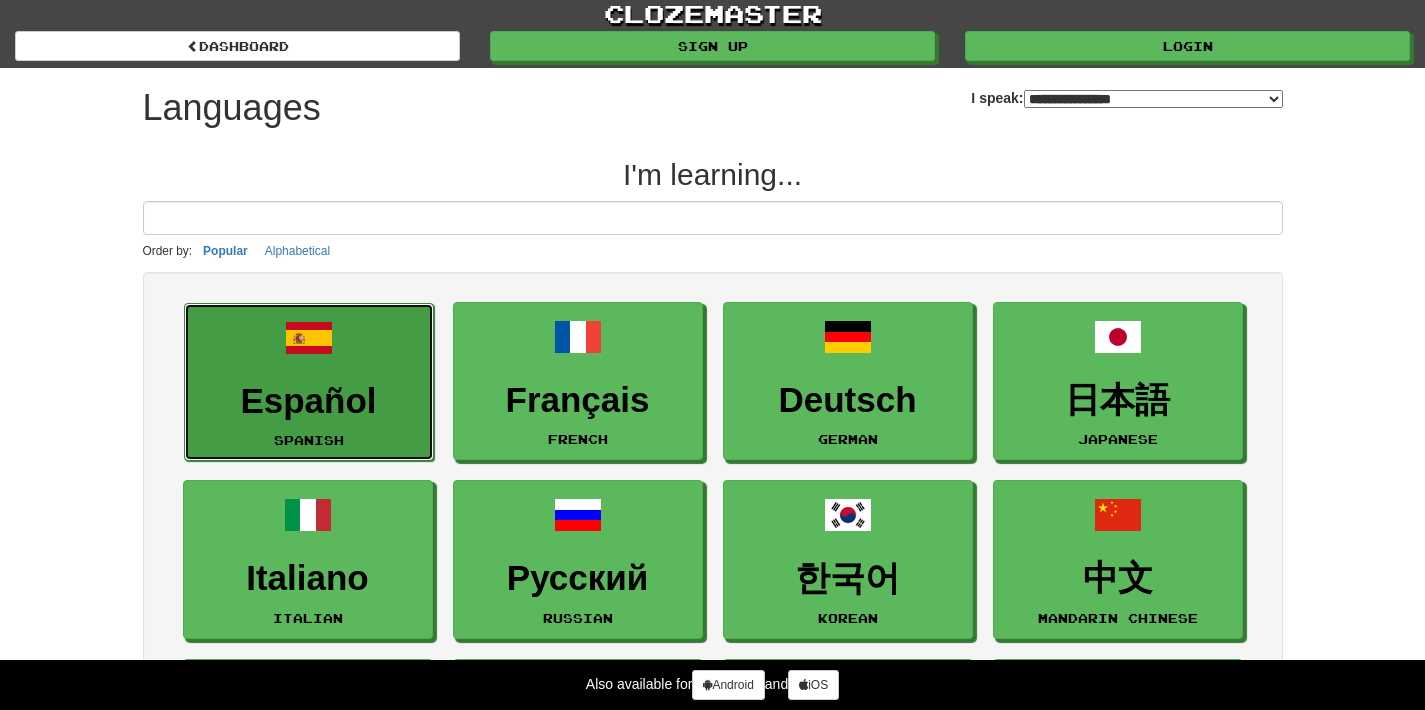 click on "Español" at bounding box center (309, 401) 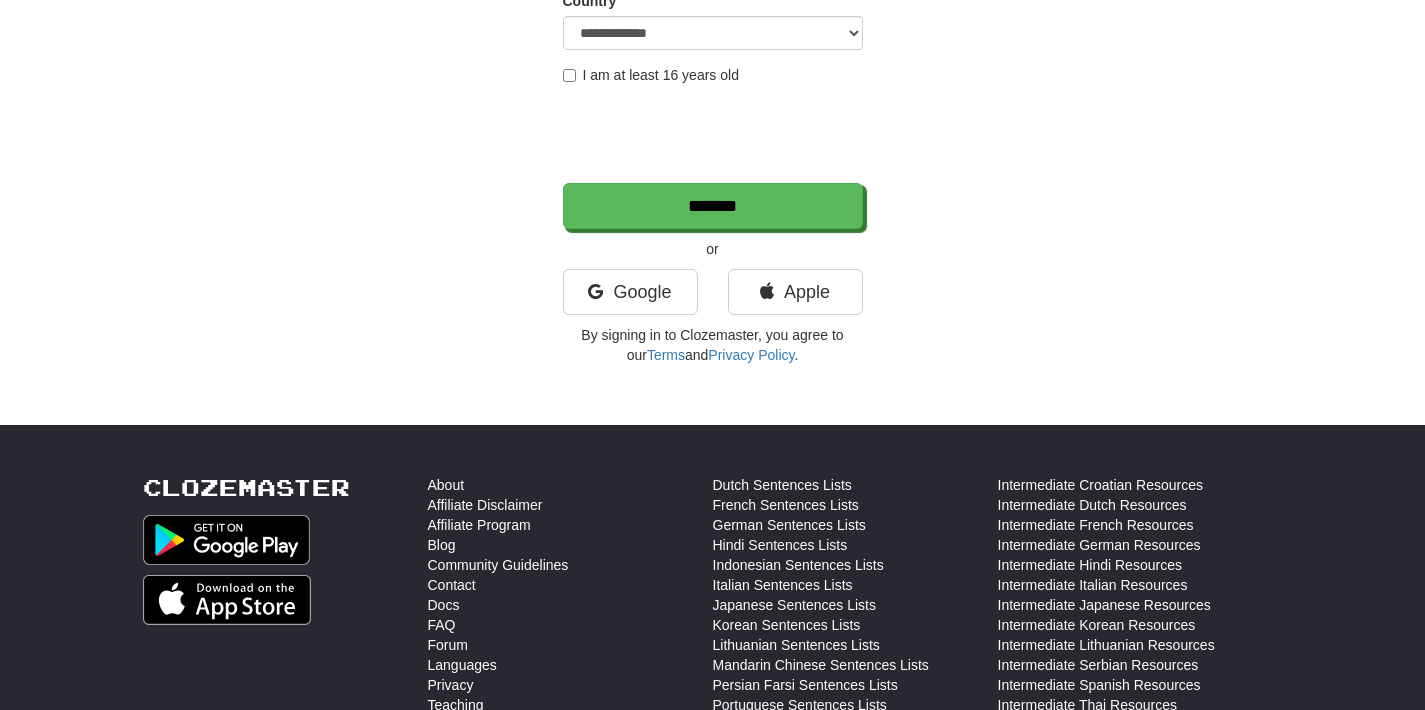 scroll, scrollTop: 0, scrollLeft: 0, axis: both 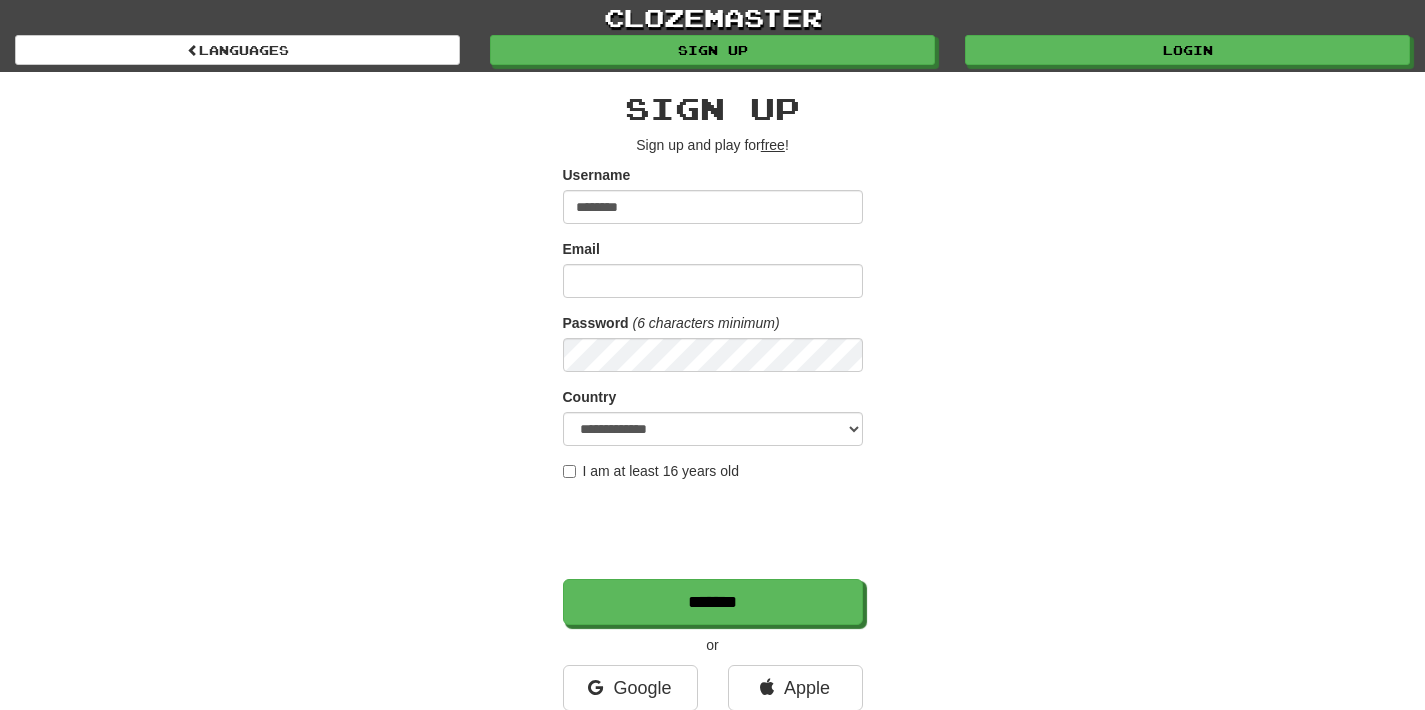type on "********" 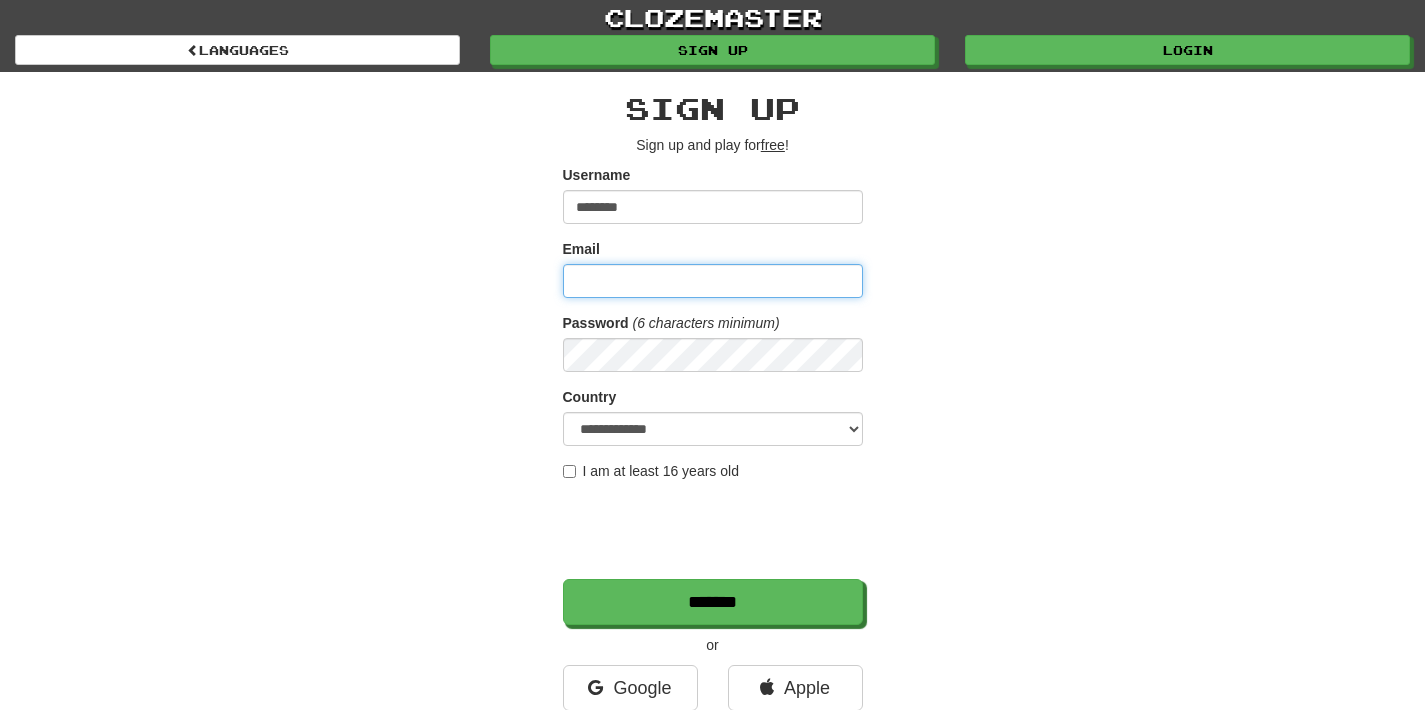 click on "Email" at bounding box center [713, 281] 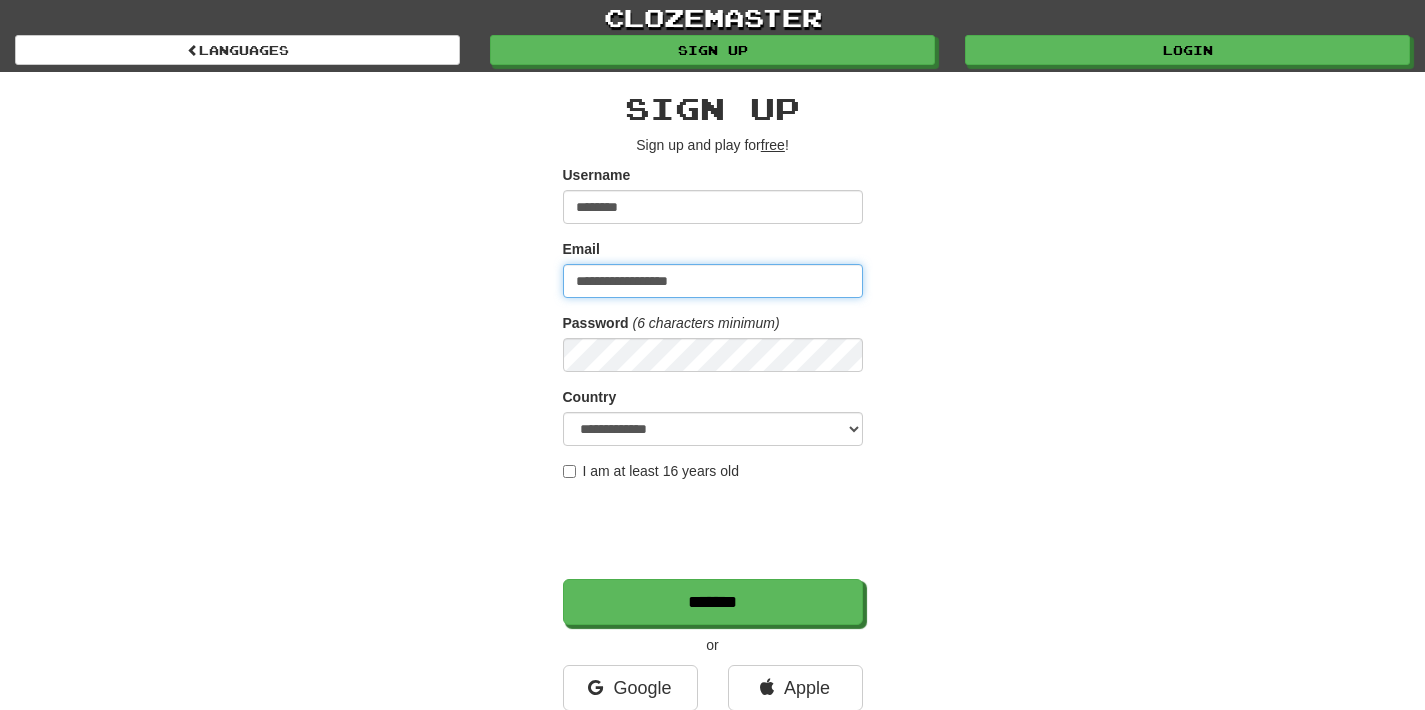 type on "**********" 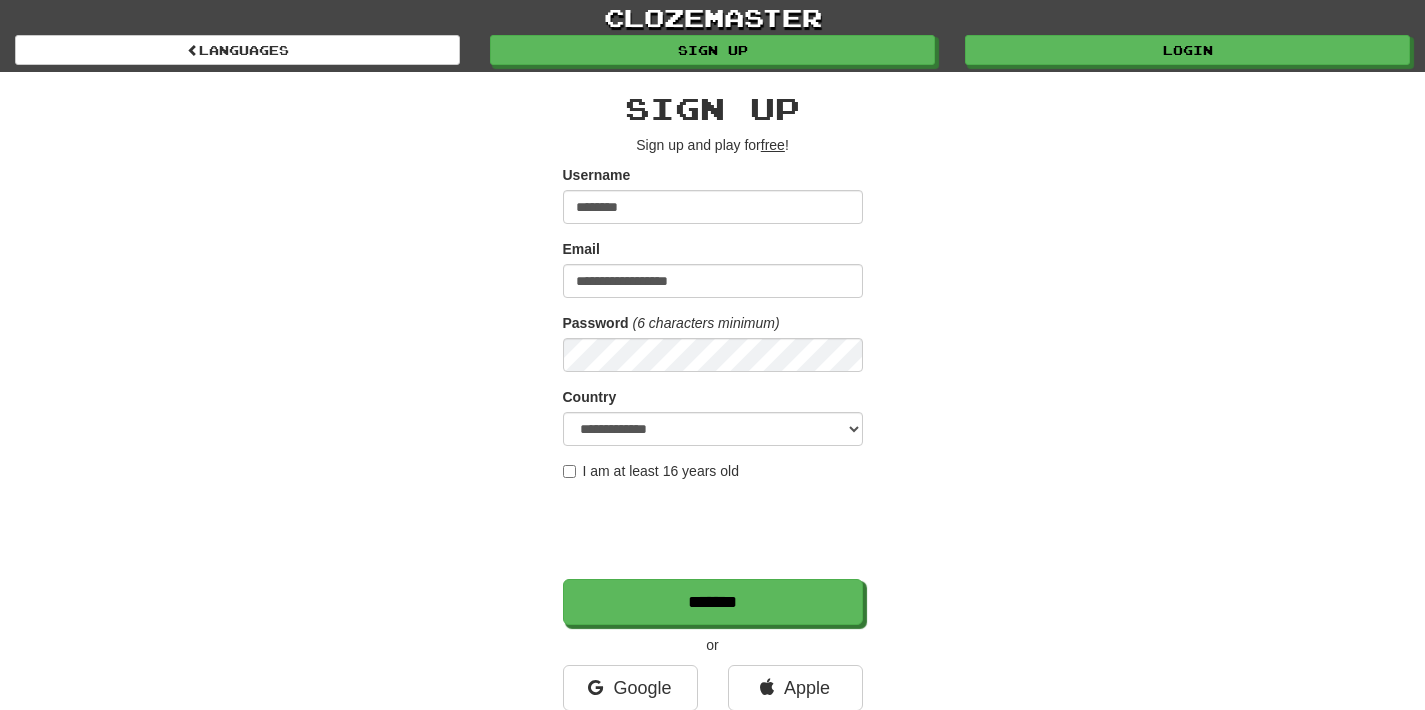 click on "I am at least 16 years old" at bounding box center [651, 471] 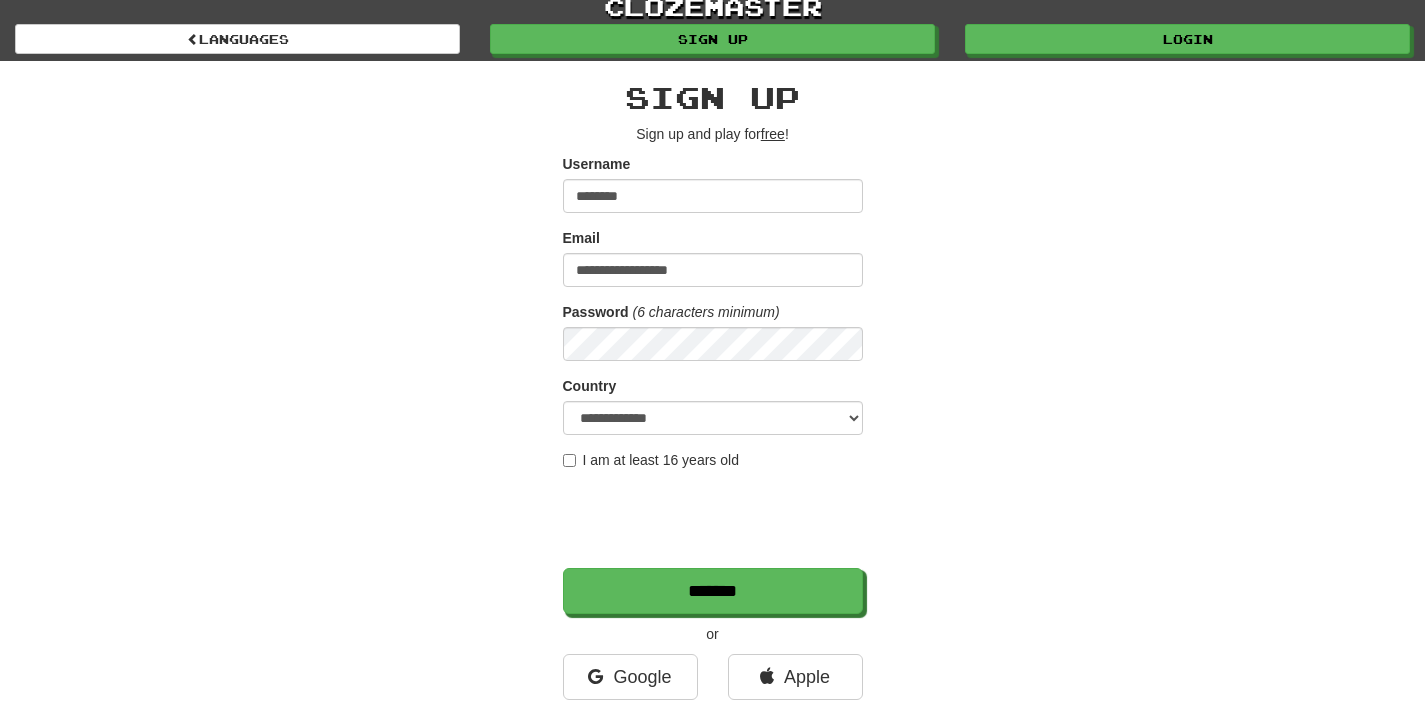 scroll, scrollTop: 35, scrollLeft: 0, axis: vertical 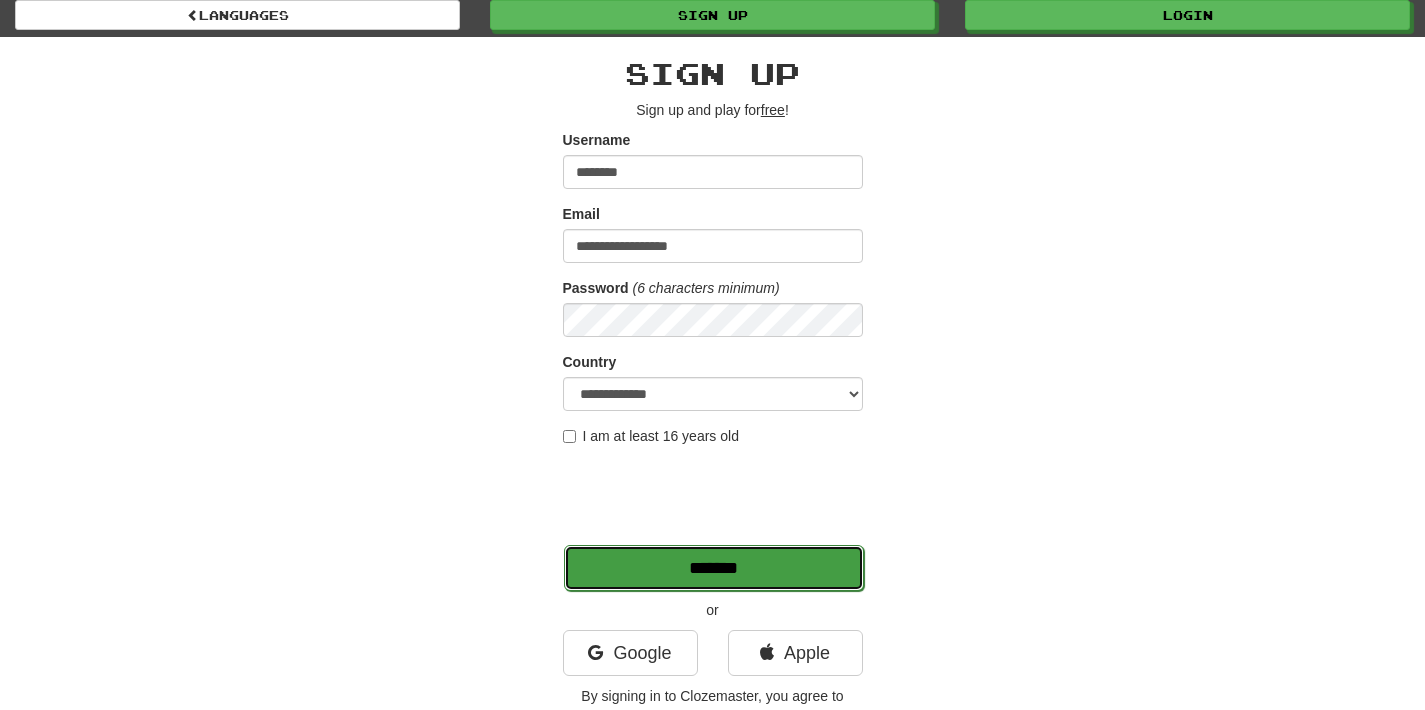 click on "*******" at bounding box center (714, 568) 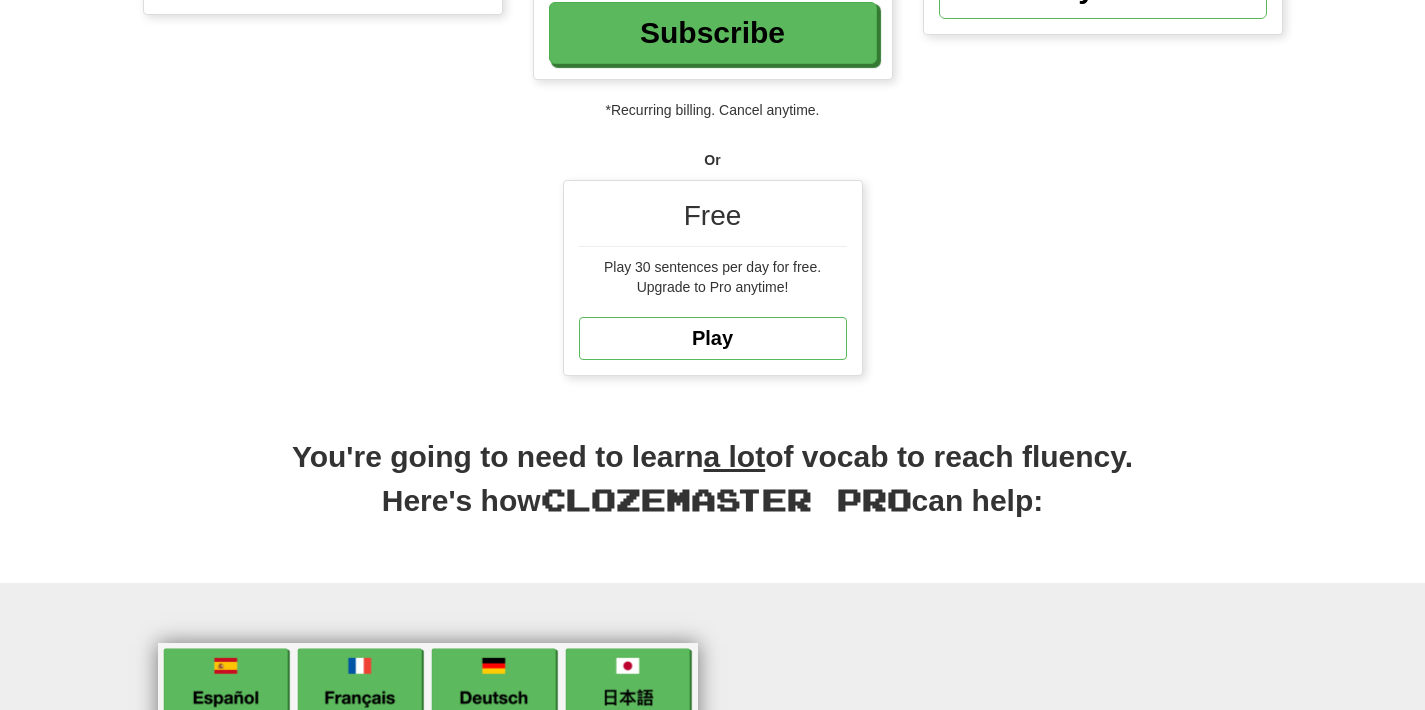 scroll, scrollTop: 464, scrollLeft: 0, axis: vertical 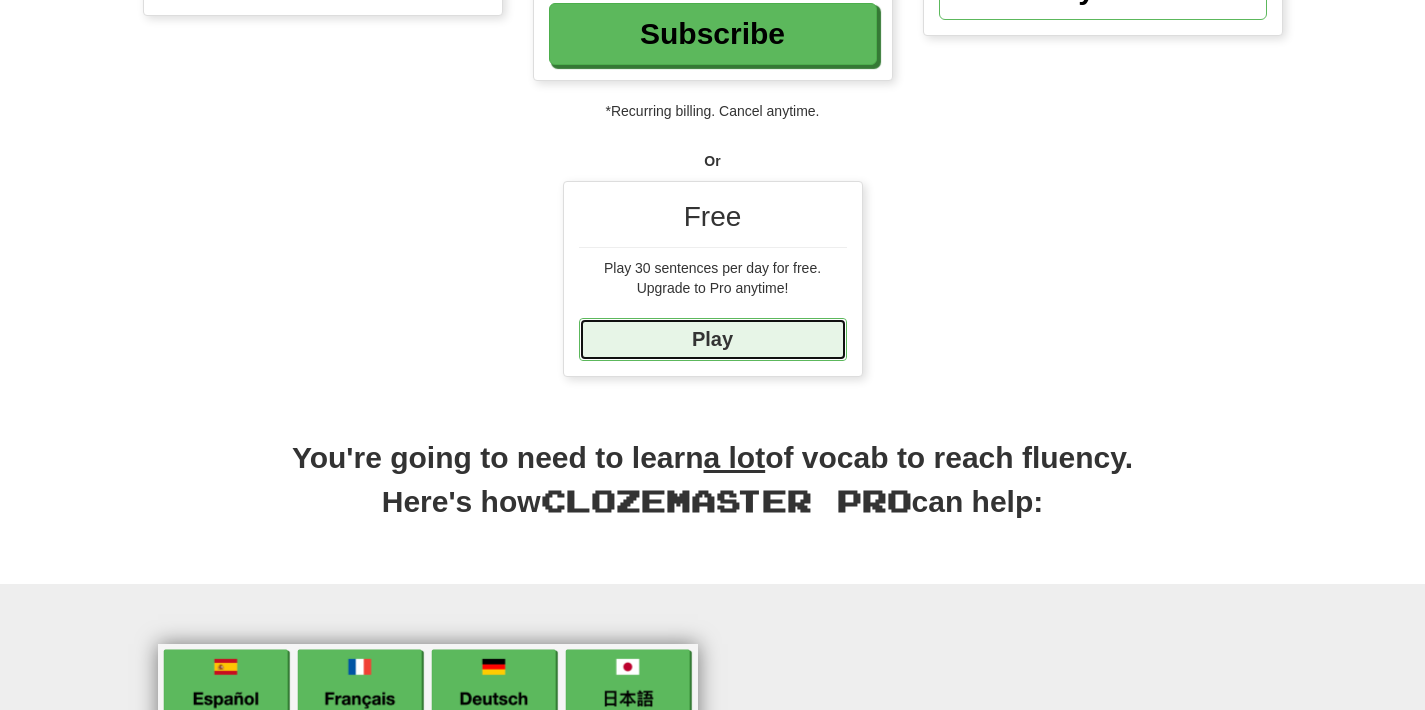 click on "Play" at bounding box center [713, 339] 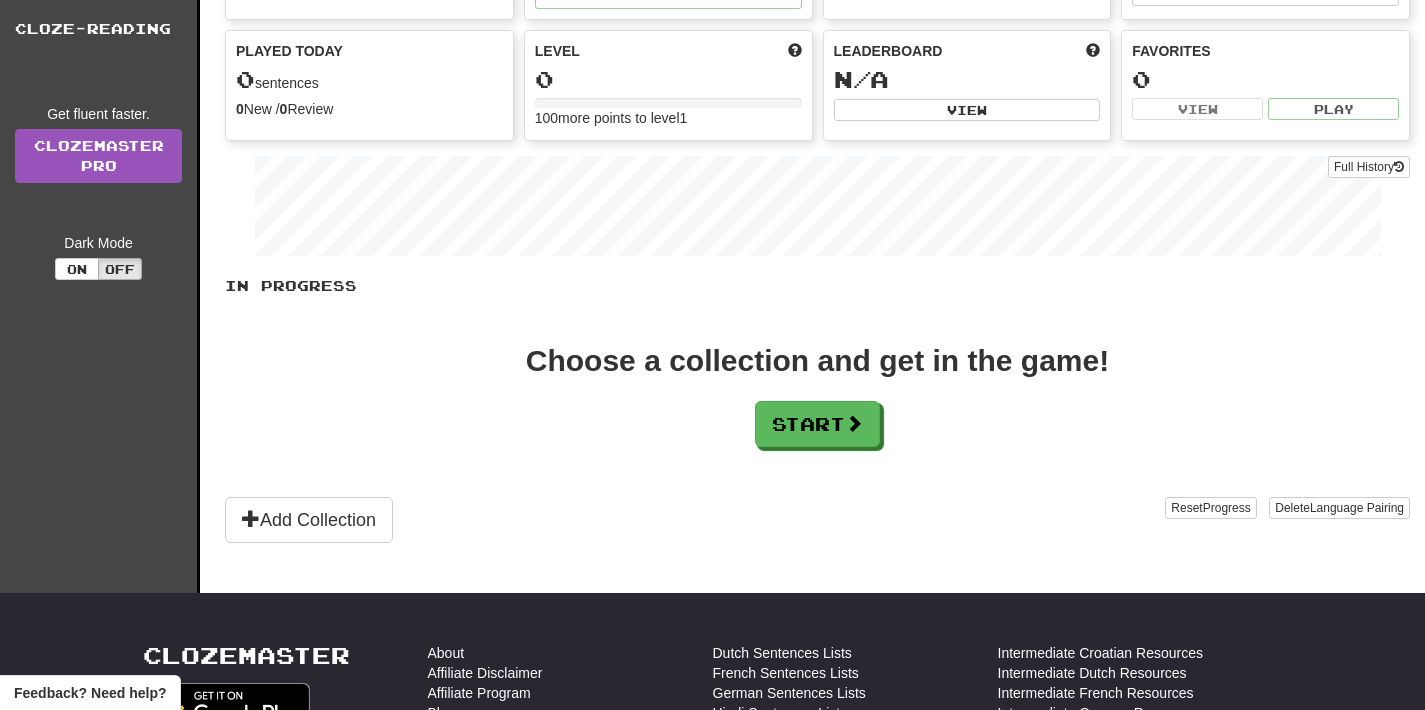 scroll, scrollTop: 0, scrollLeft: 0, axis: both 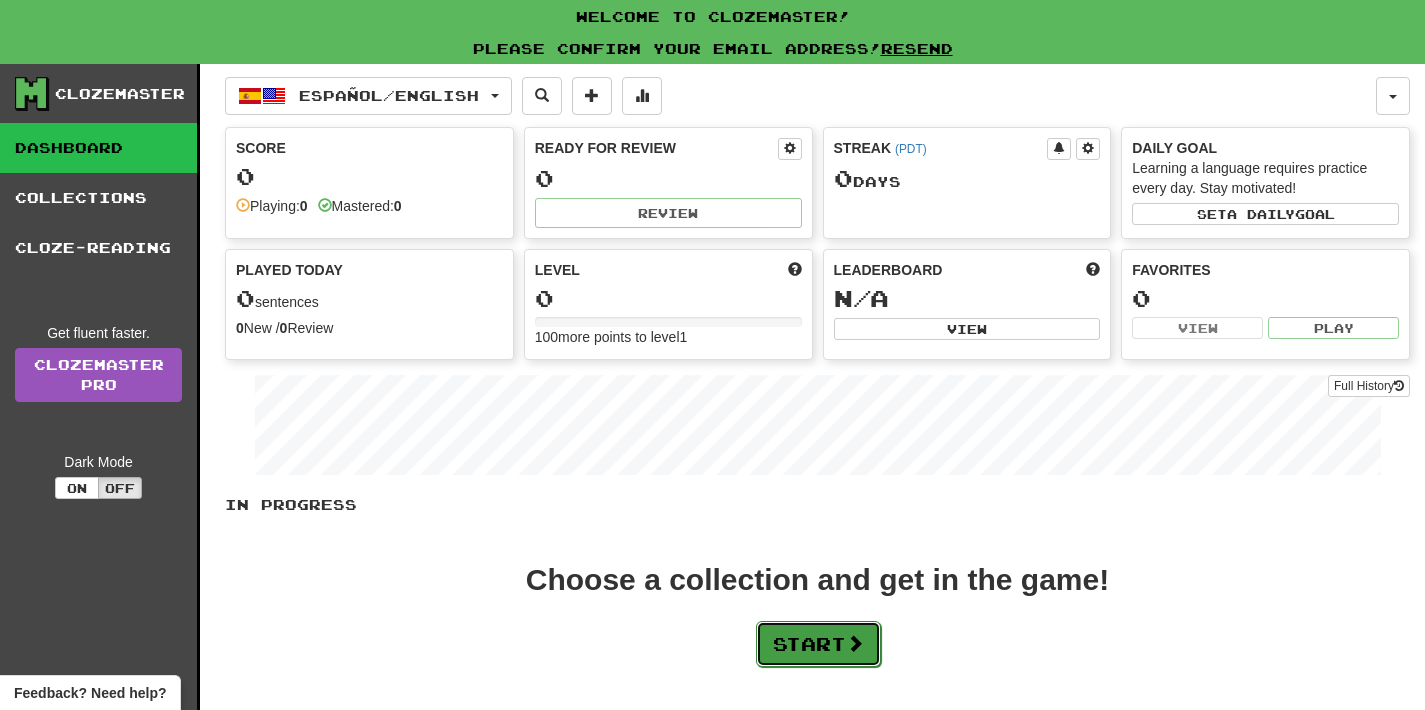 click on "Start" at bounding box center [818, 644] 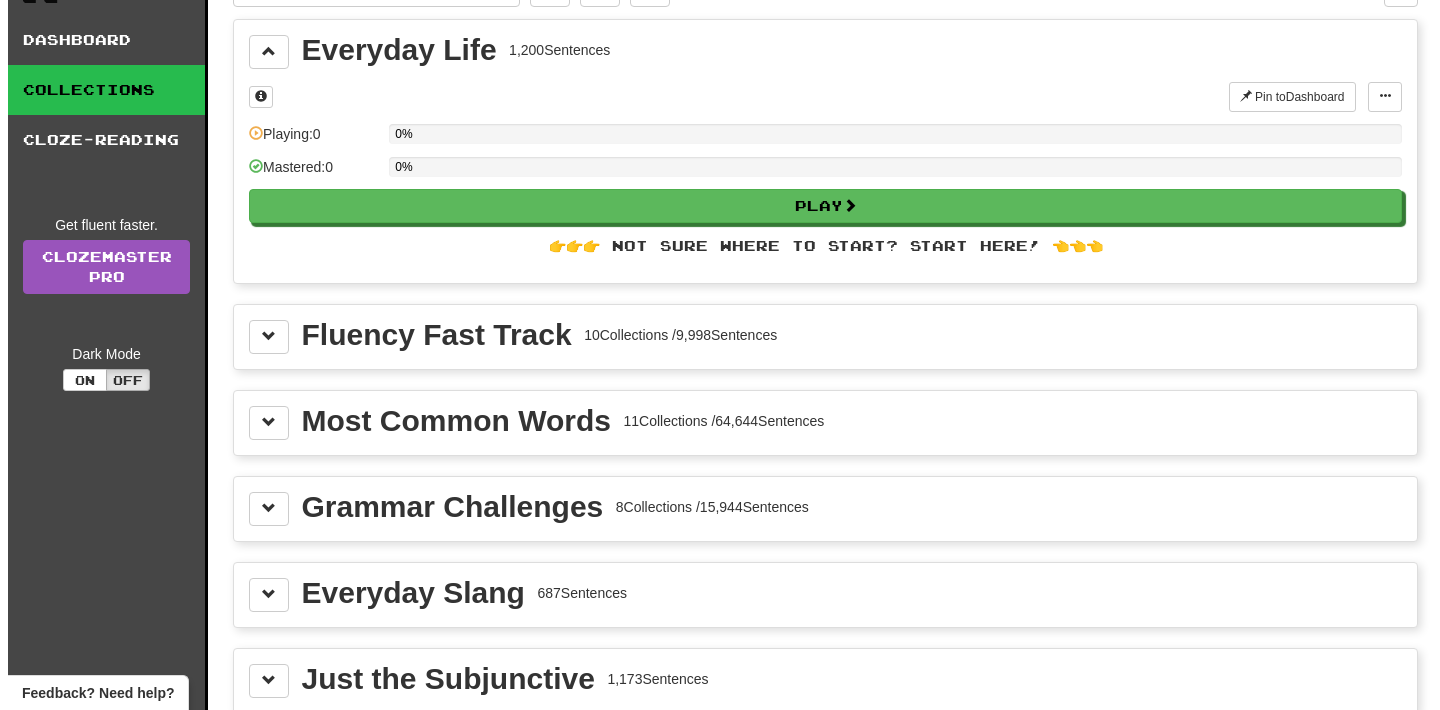 scroll, scrollTop: 203, scrollLeft: 0, axis: vertical 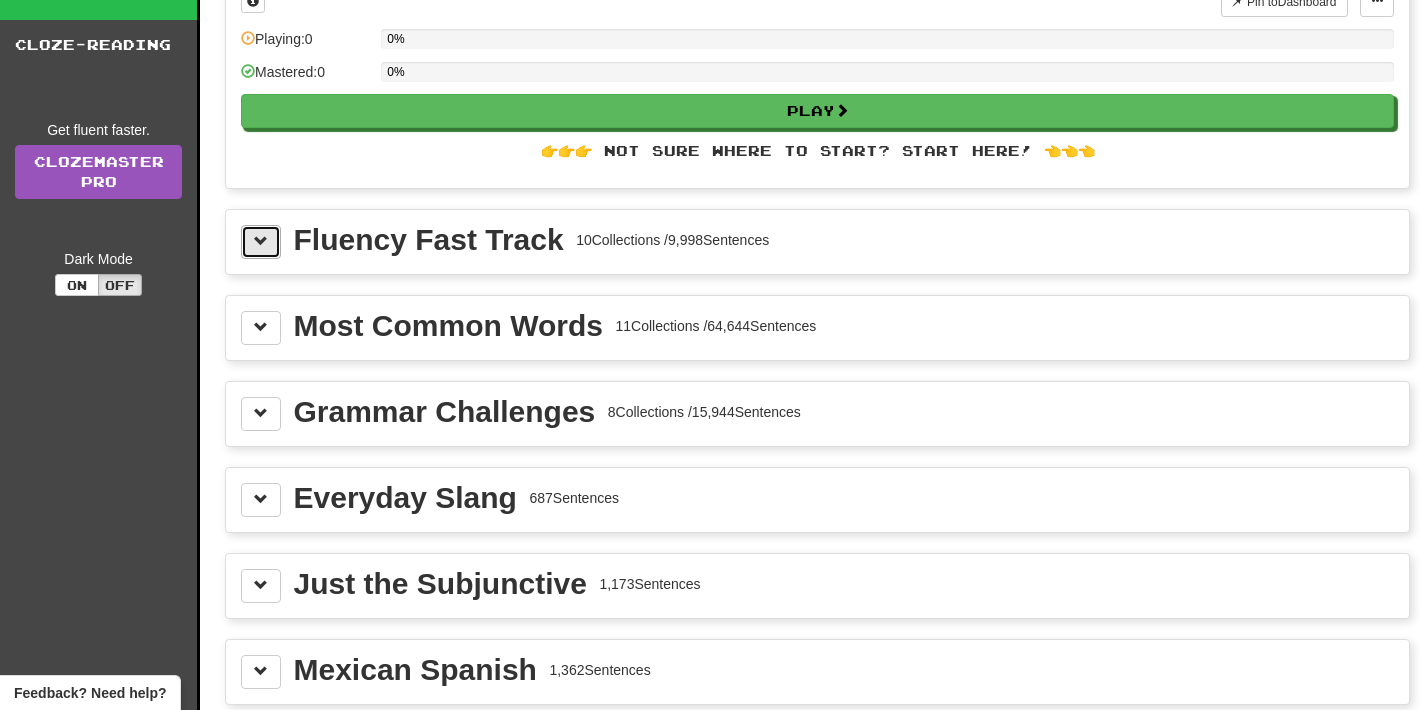 click at bounding box center [261, 242] 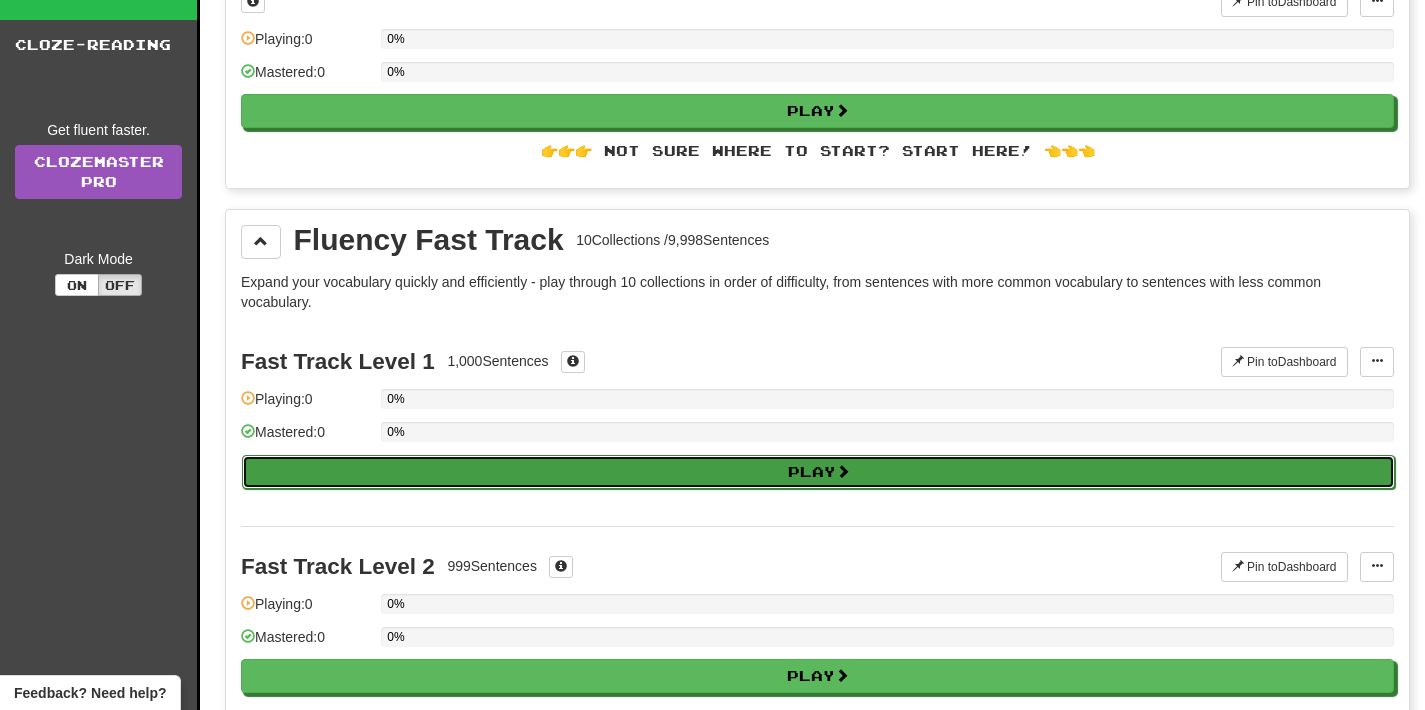 click on "Play" at bounding box center [818, 472] 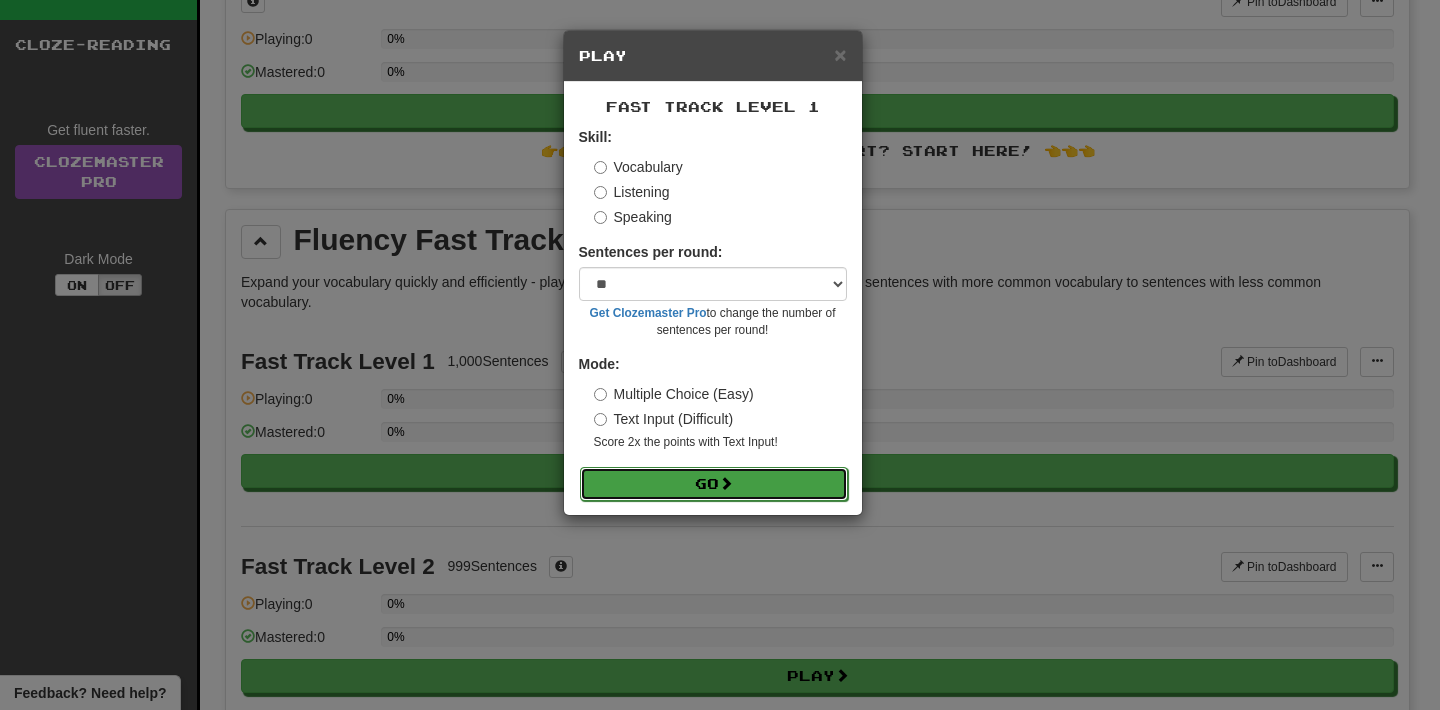 click on "Go" at bounding box center (714, 484) 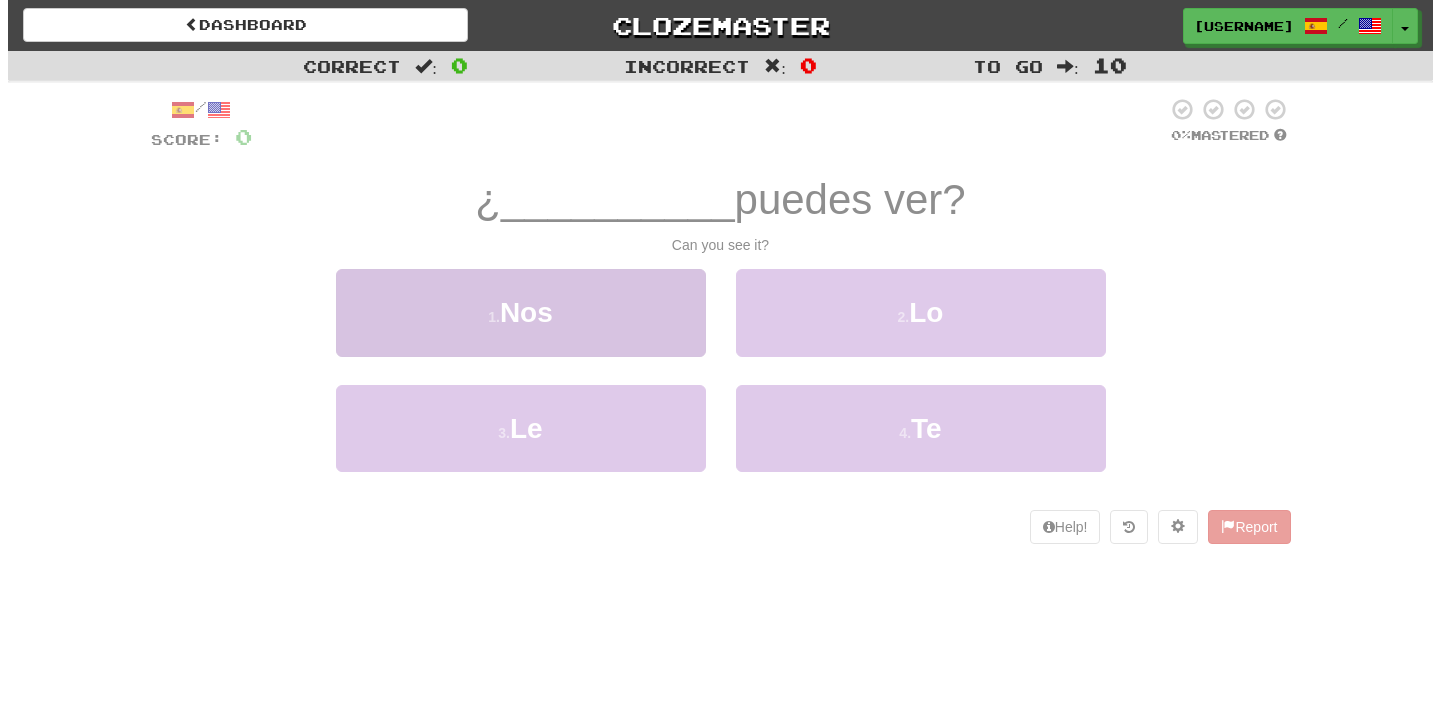 scroll, scrollTop: 0, scrollLeft: 0, axis: both 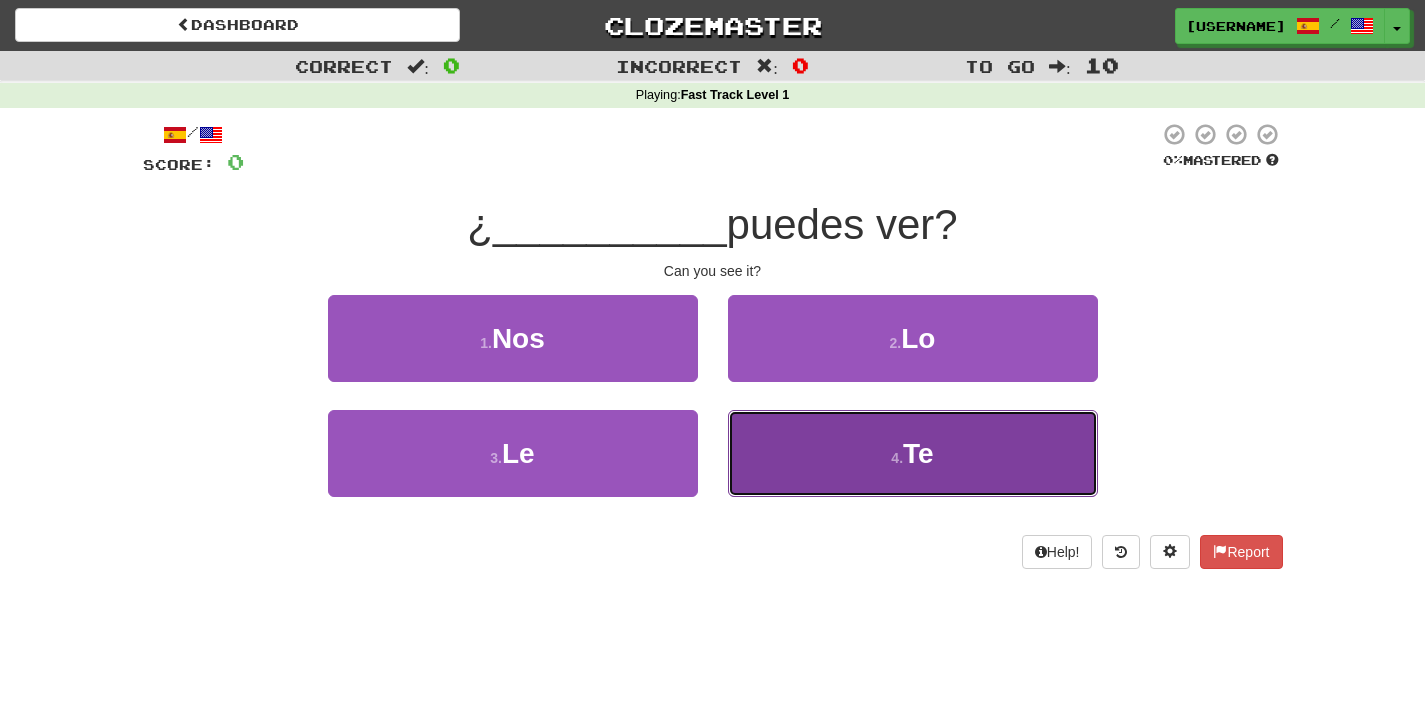 click on "4 .  Te" at bounding box center (913, 453) 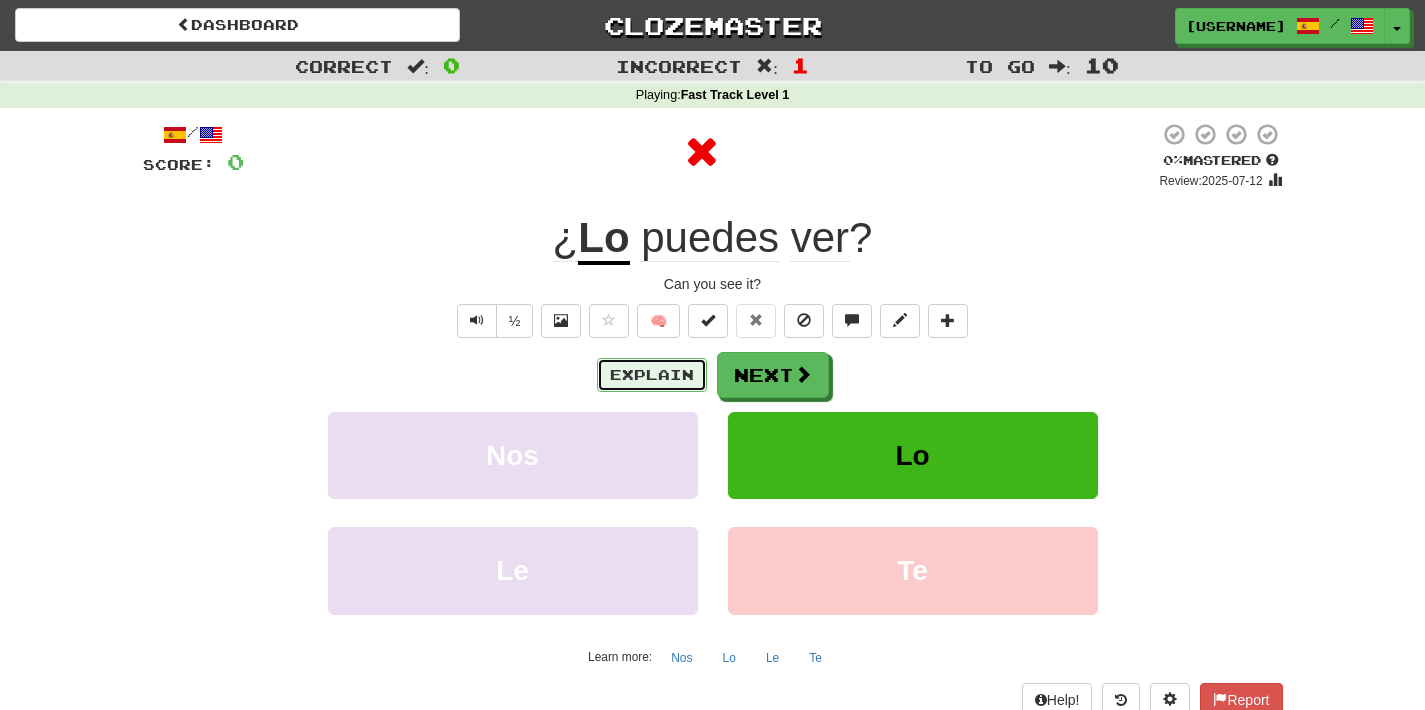 click on "Explain" at bounding box center (652, 375) 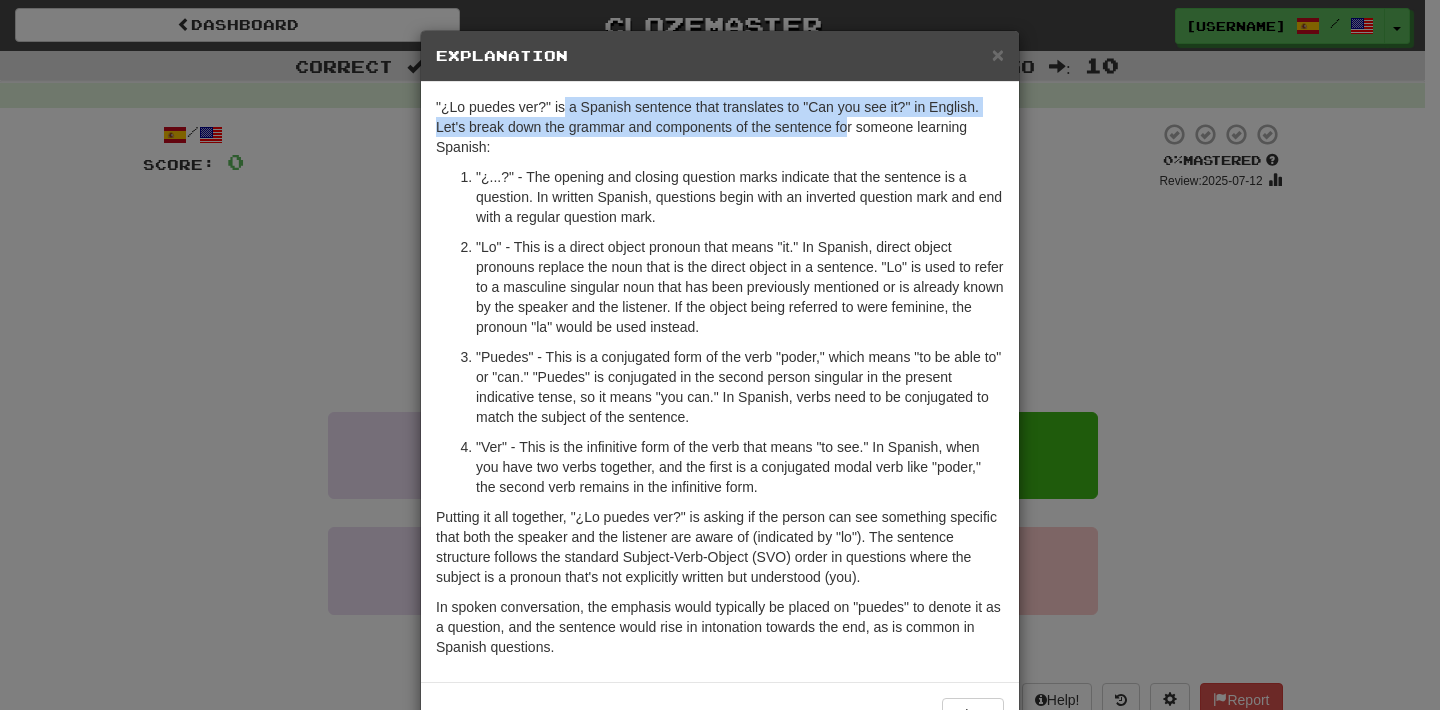drag, startPoint x: 558, startPoint y: 109, endPoint x: 849, endPoint y: 129, distance: 291.68646 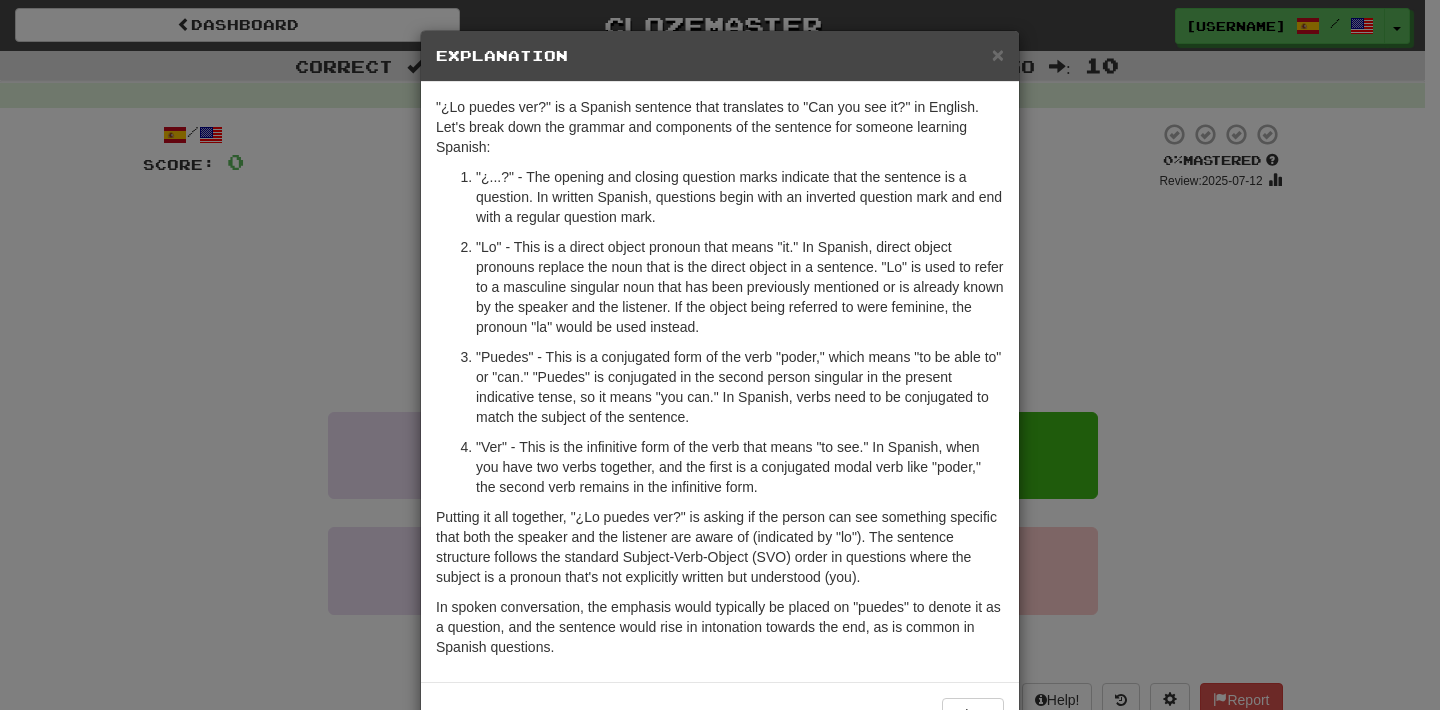 click on ""¿Lo puedes ver?" is a Spanish sentence that translates to "Can you see it?" in English. Let's break down the grammar and components of the sentence for someone learning Spanish:
"¿...?" - The opening and closing question marks indicate that the sentence is a question. In written Spanish, questions begin with an inverted question mark and end with a regular question mark.
"Lo" - This is a direct object pronoun that means "it." In Spanish, direct object pronouns replace the noun that is the direct object in a sentence. "Lo" is used to refer to a masculine singular noun that has been previously mentioned or is already known by the speaker and the listener. If the object being referred to were feminine, the pronoun "la" would be used instead.
"Ver" - This is the infinitive form of the verb that means "to see." In Spanish, when you have two verbs together, and the first is a conjugated modal verb like "poder," the second verb remains in the infinitive form." at bounding box center (720, 382) 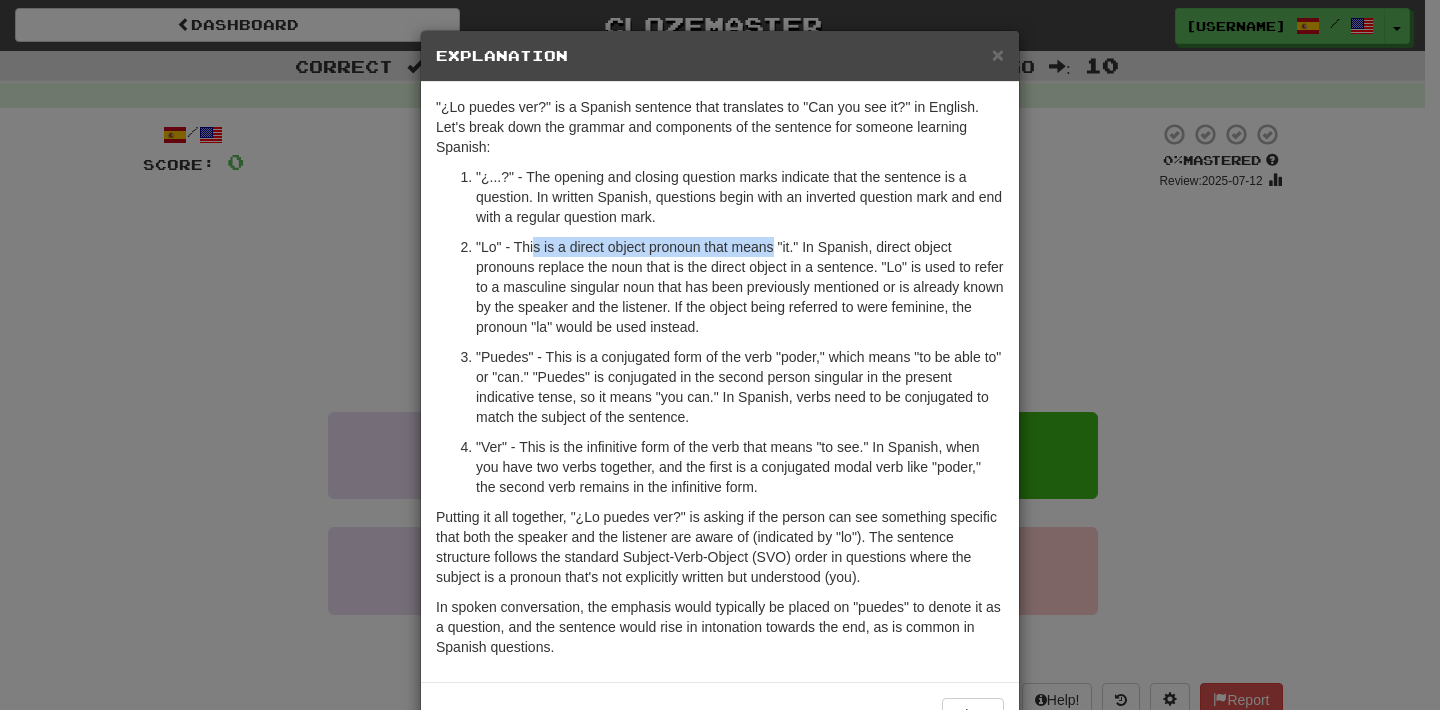 drag, startPoint x: 527, startPoint y: 239, endPoint x: 770, endPoint y: 254, distance: 243.46252 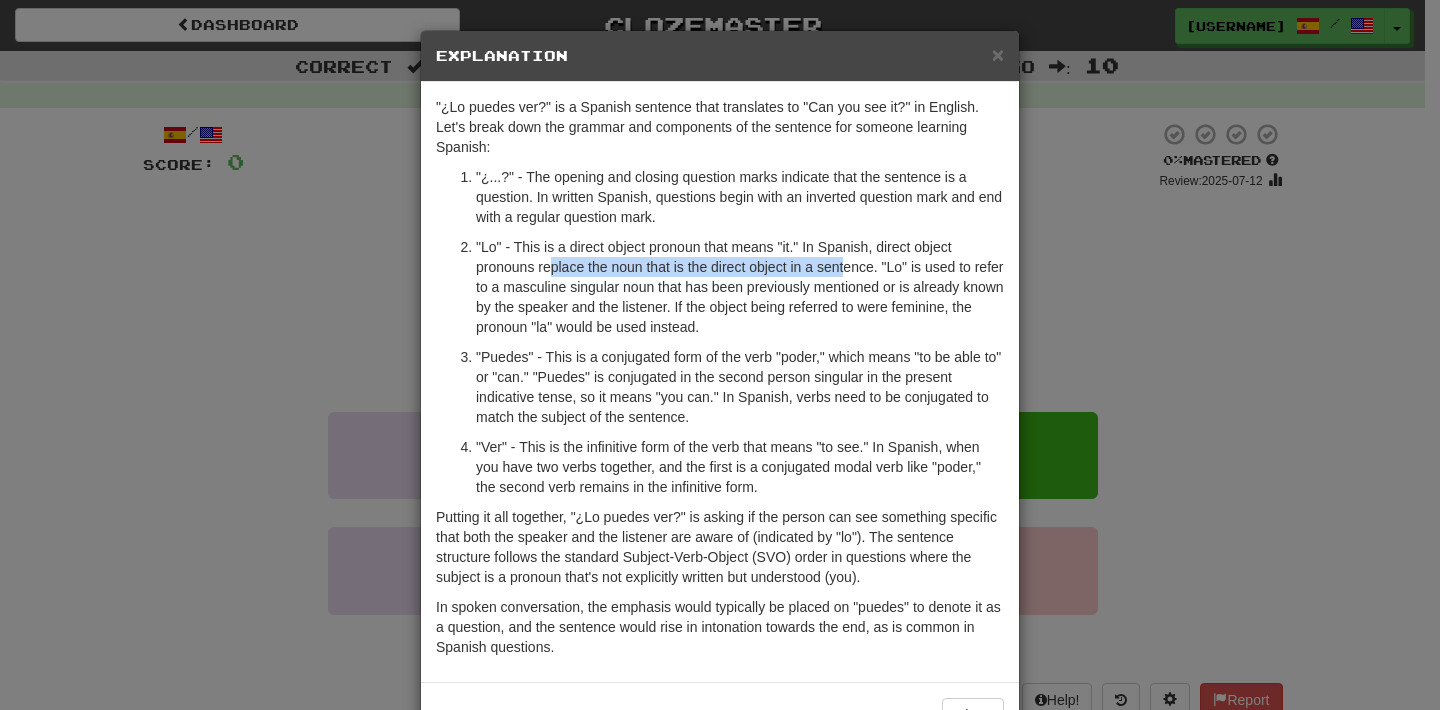 drag, startPoint x: 564, startPoint y: 273, endPoint x: 840, endPoint y: 266, distance: 276.08875 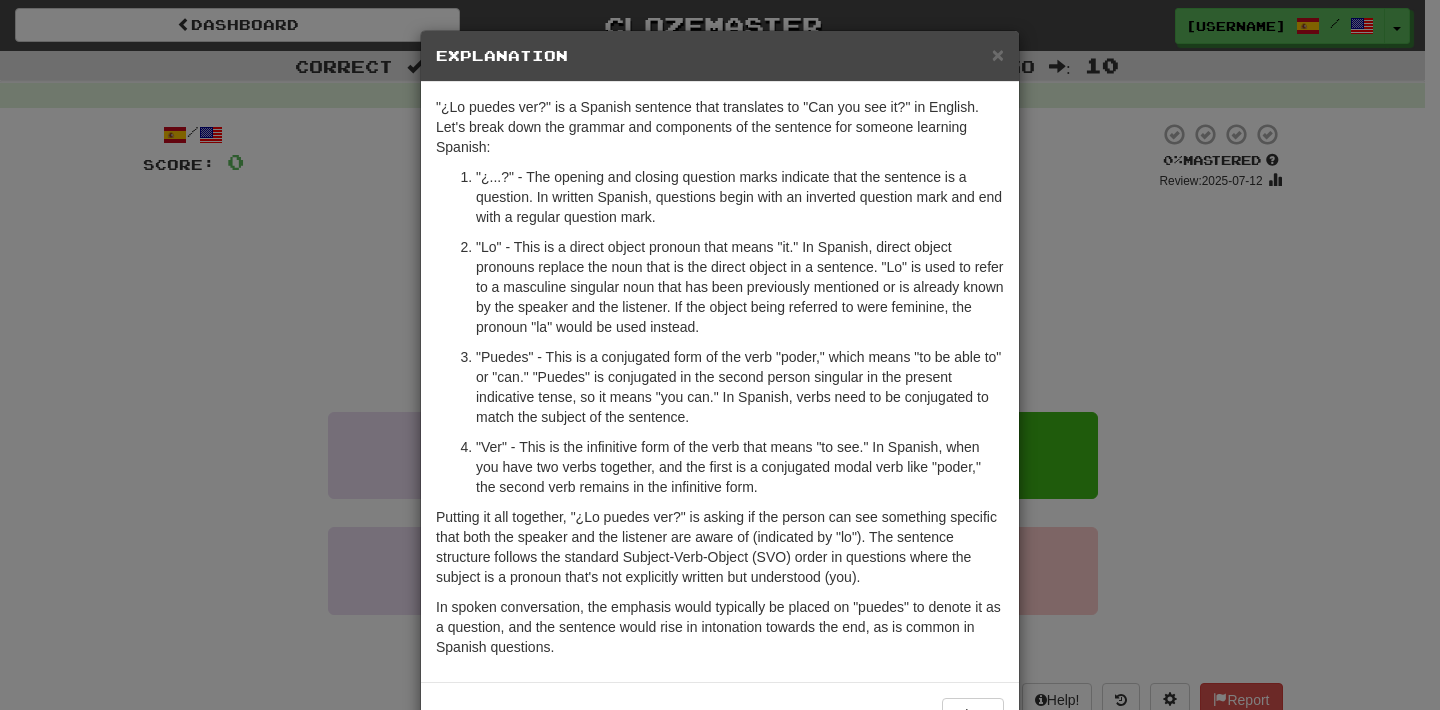 click on ""¿...?" - The opening and closing question marks indicate that the sentence is a question. In written Spanish, questions begin with an inverted question mark and end with a regular question mark.
"Lo" - This is a direct object pronoun that means "it." In Spanish, direct object pronouns replace the noun that is the direct object in a sentence. "Lo" is used to refer to a masculine singular noun that has been previously mentioned or is already known by the speaker and the listener. If the object being referred to were feminine, the pronoun "la" would be used instead.
"Puedes" - This is a conjugated form of the verb "poder," which means "to be able to" or "can." "Puedes" is conjugated in the second person singular in the present indicative tense, so it means "you can." In Spanish, verbs need to be conjugated to match the subject of the sentence." at bounding box center [720, 332] 